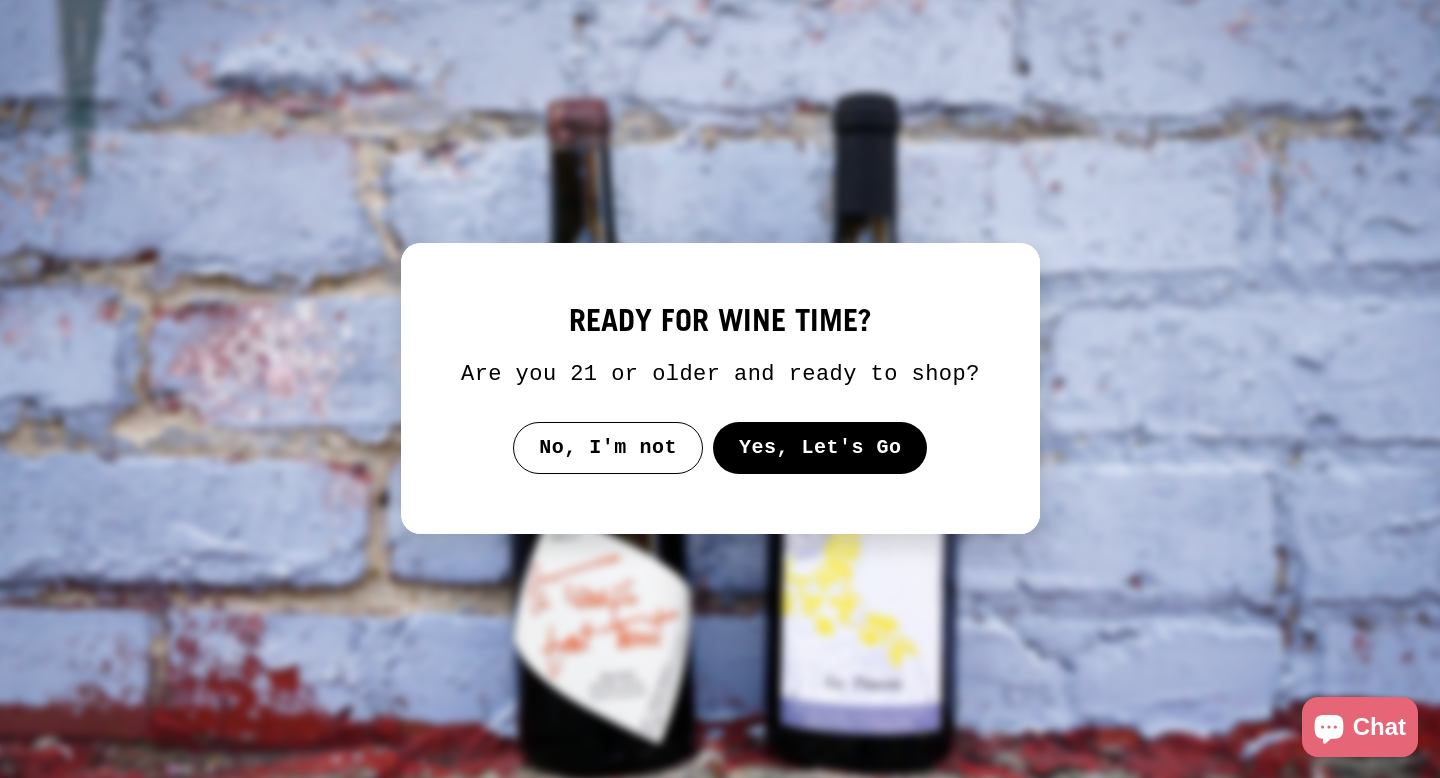 scroll, scrollTop: 0, scrollLeft: 0, axis: both 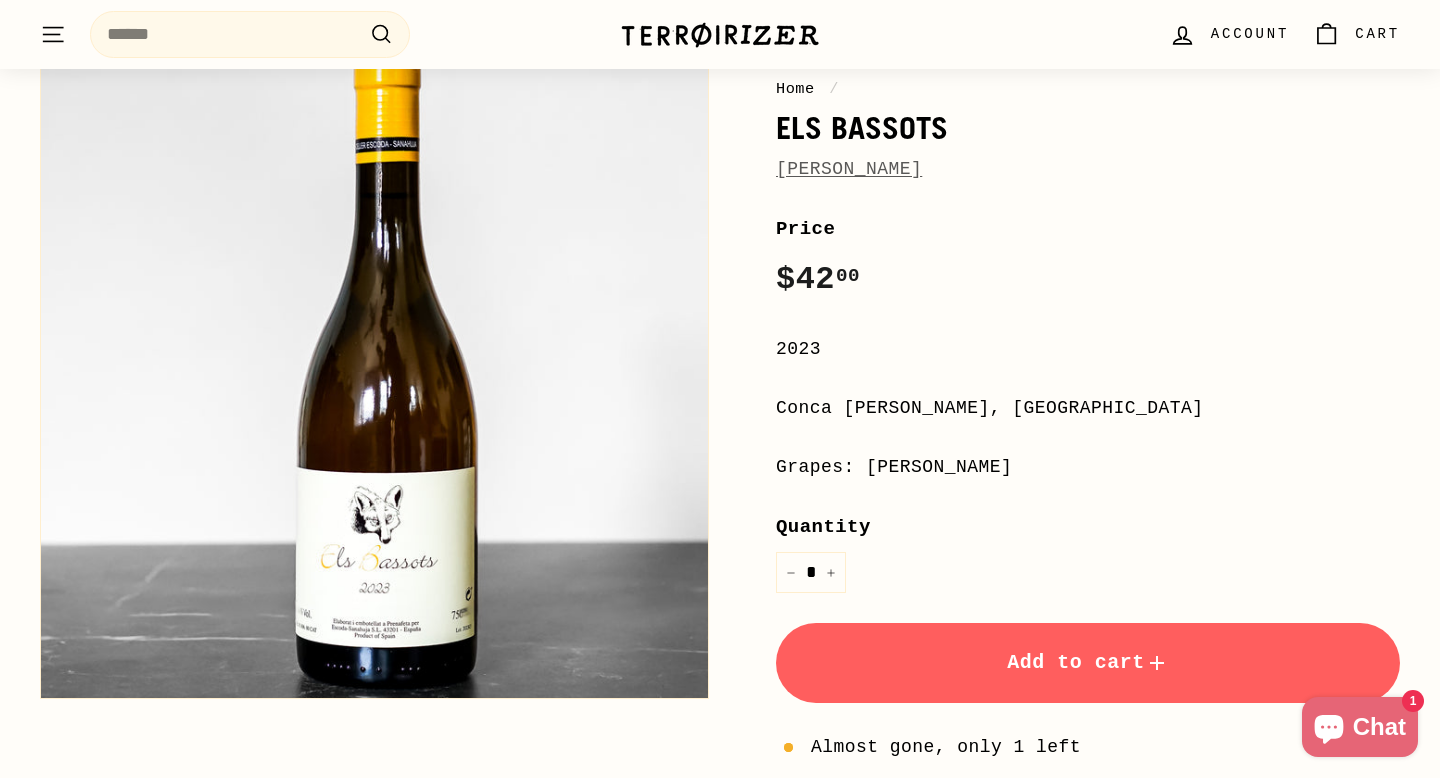 drag, startPoint x: 994, startPoint y: 479, endPoint x: 874, endPoint y: 388, distance: 150.60213 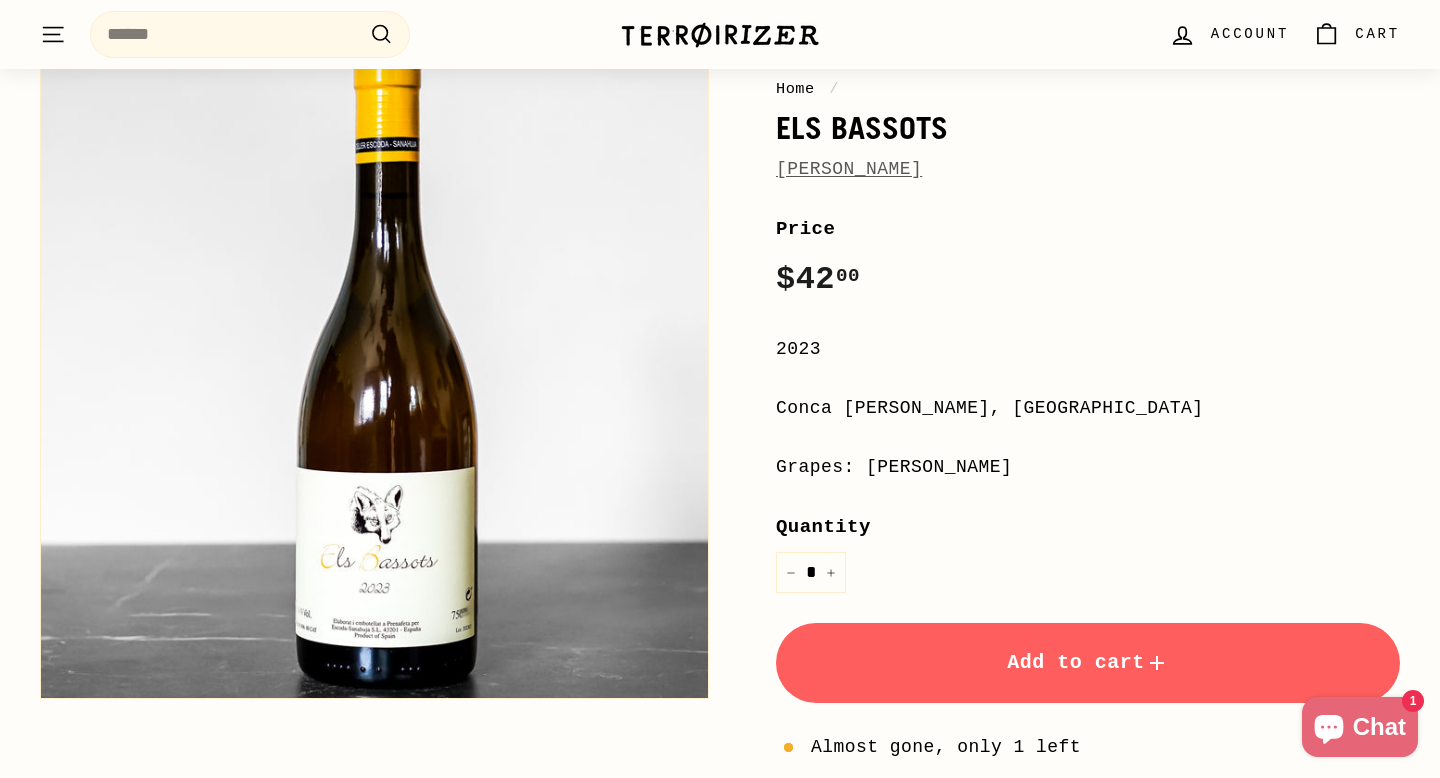 click on "**********" at bounding box center (1088, 625) 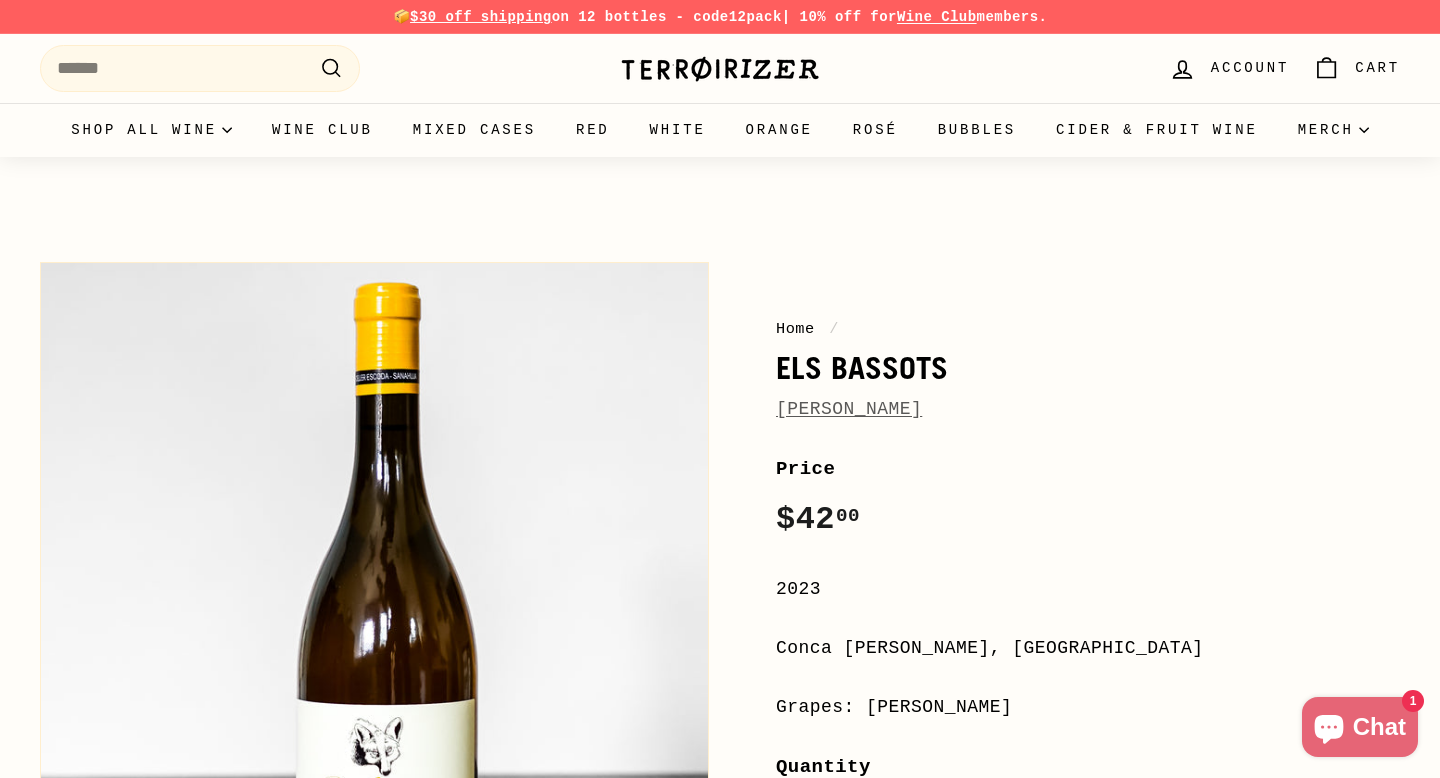 scroll, scrollTop: 0, scrollLeft: 0, axis: both 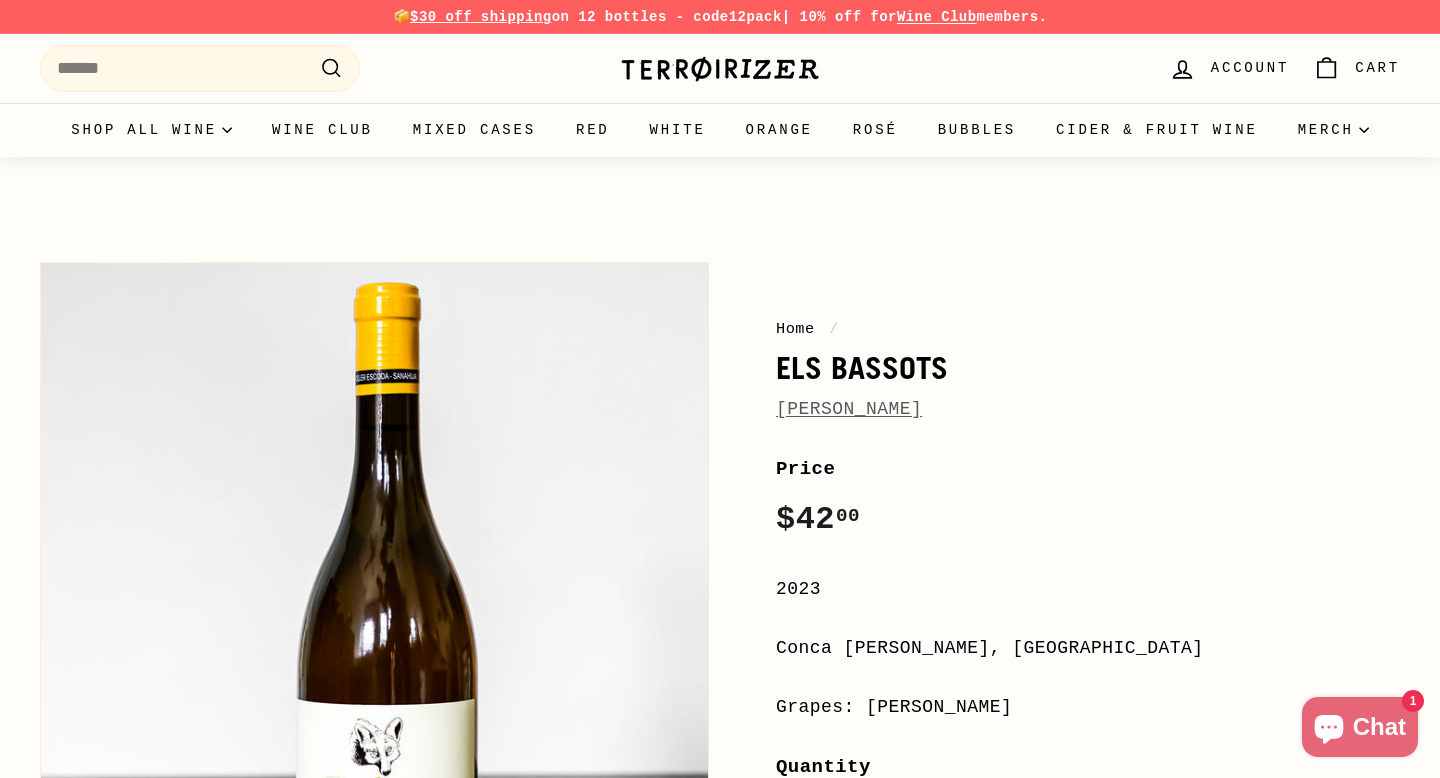 drag, startPoint x: 1066, startPoint y: 645, endPoint x: 772, endPoint y: 648, distance: 294.01532 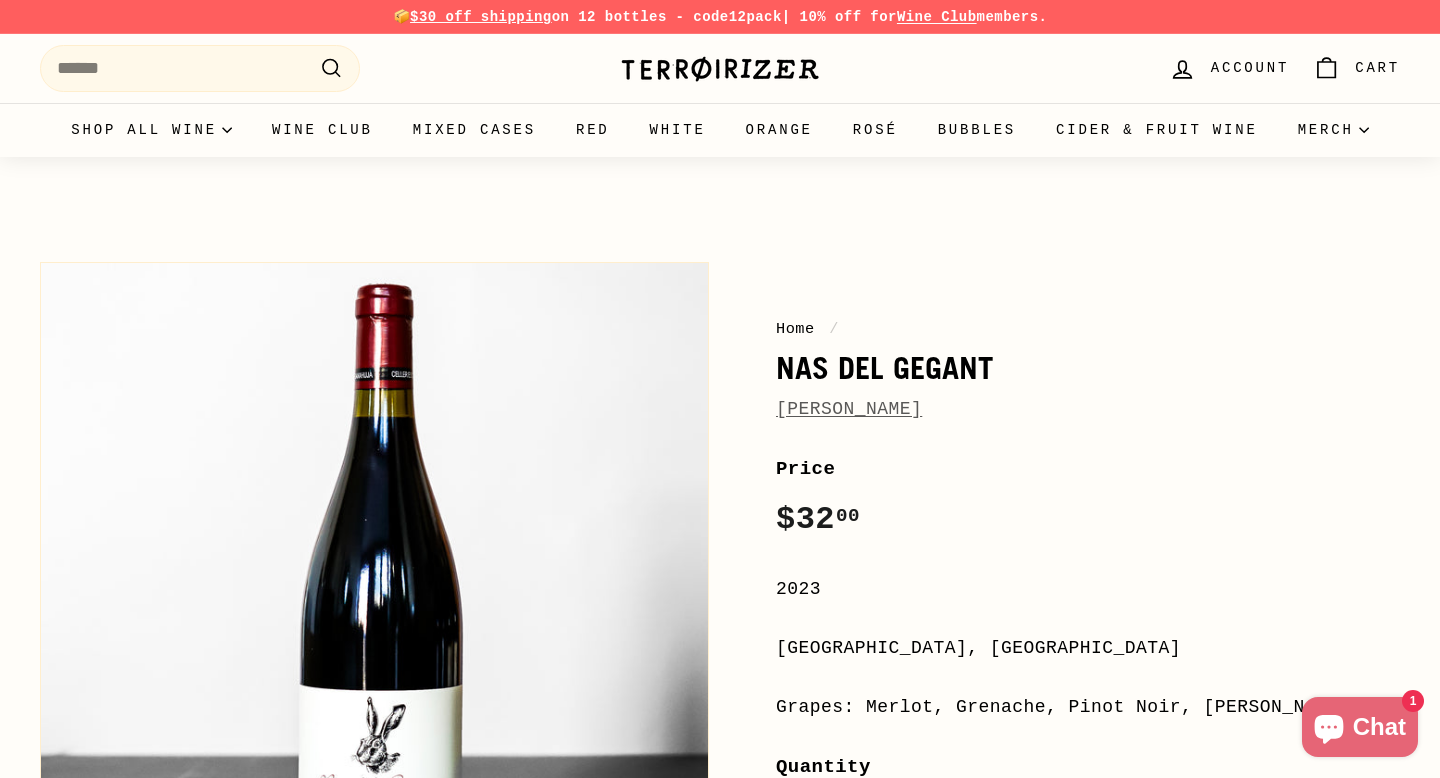 scroll, scrollTop: 0, scrollLeft: 0, axis: both 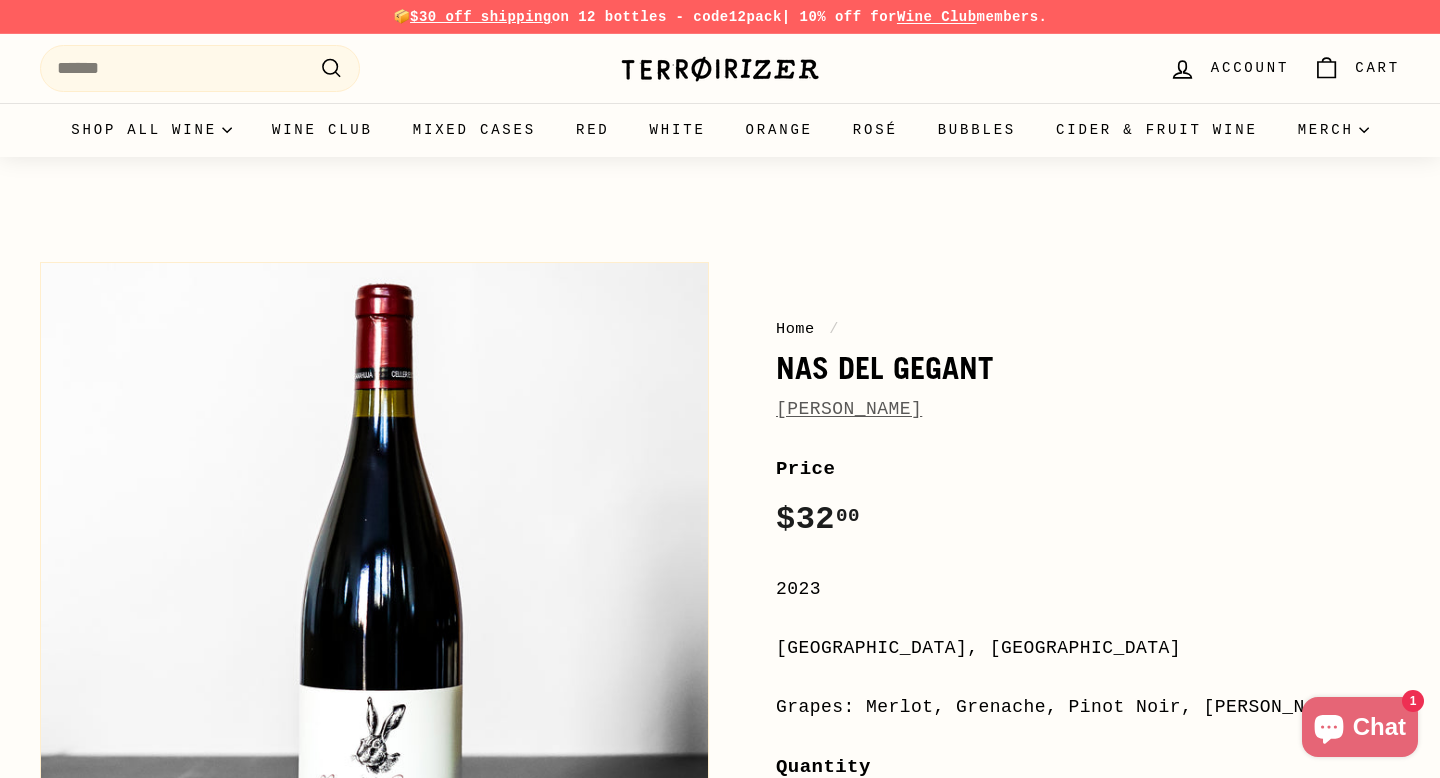 drag, startPoint x: 960, startPoint y: 650, endPoint x: 766, endPoint y: 653, distance: 194.0232 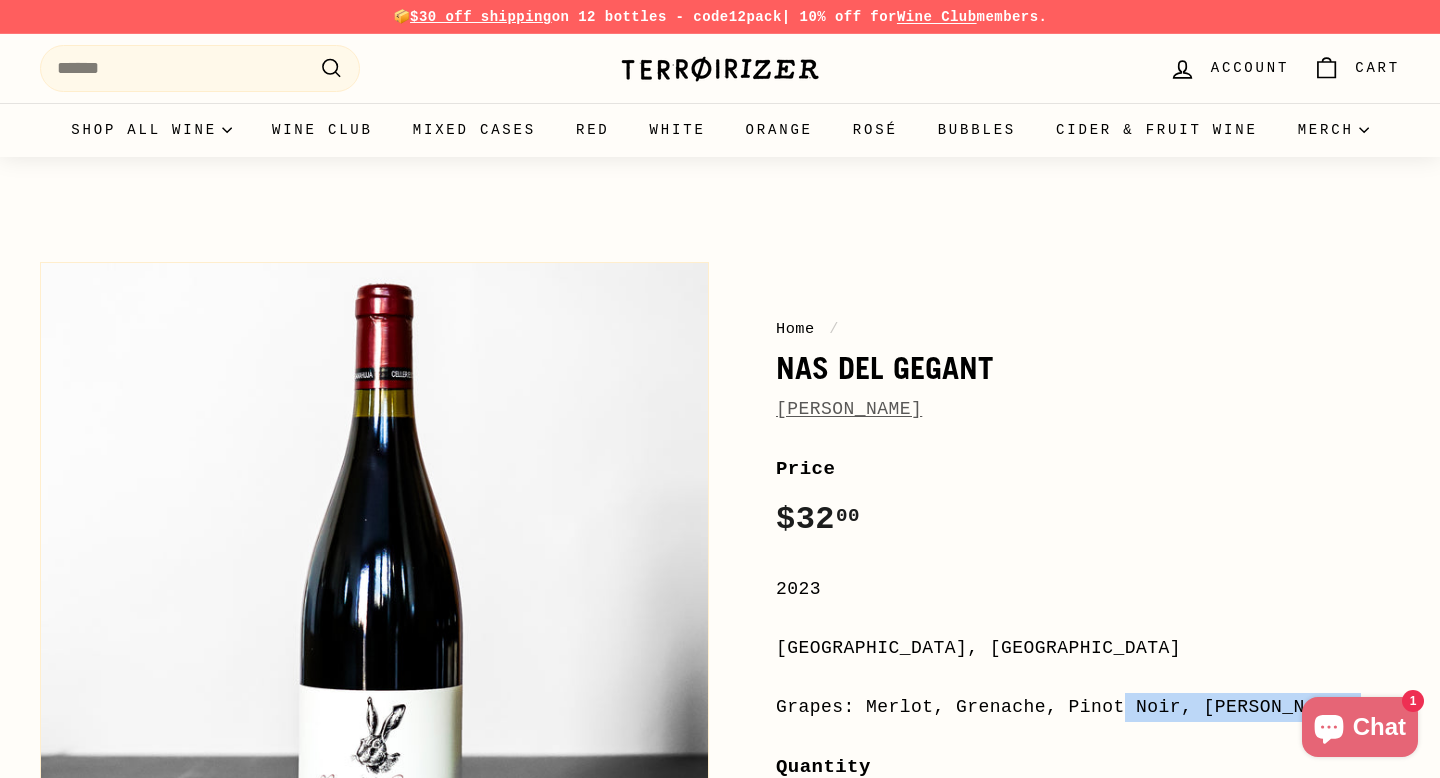 drag, startPoint x: 866, startPoint y: 709, endPoint x: 1220, endPoint y: 750, distance: 356.3664 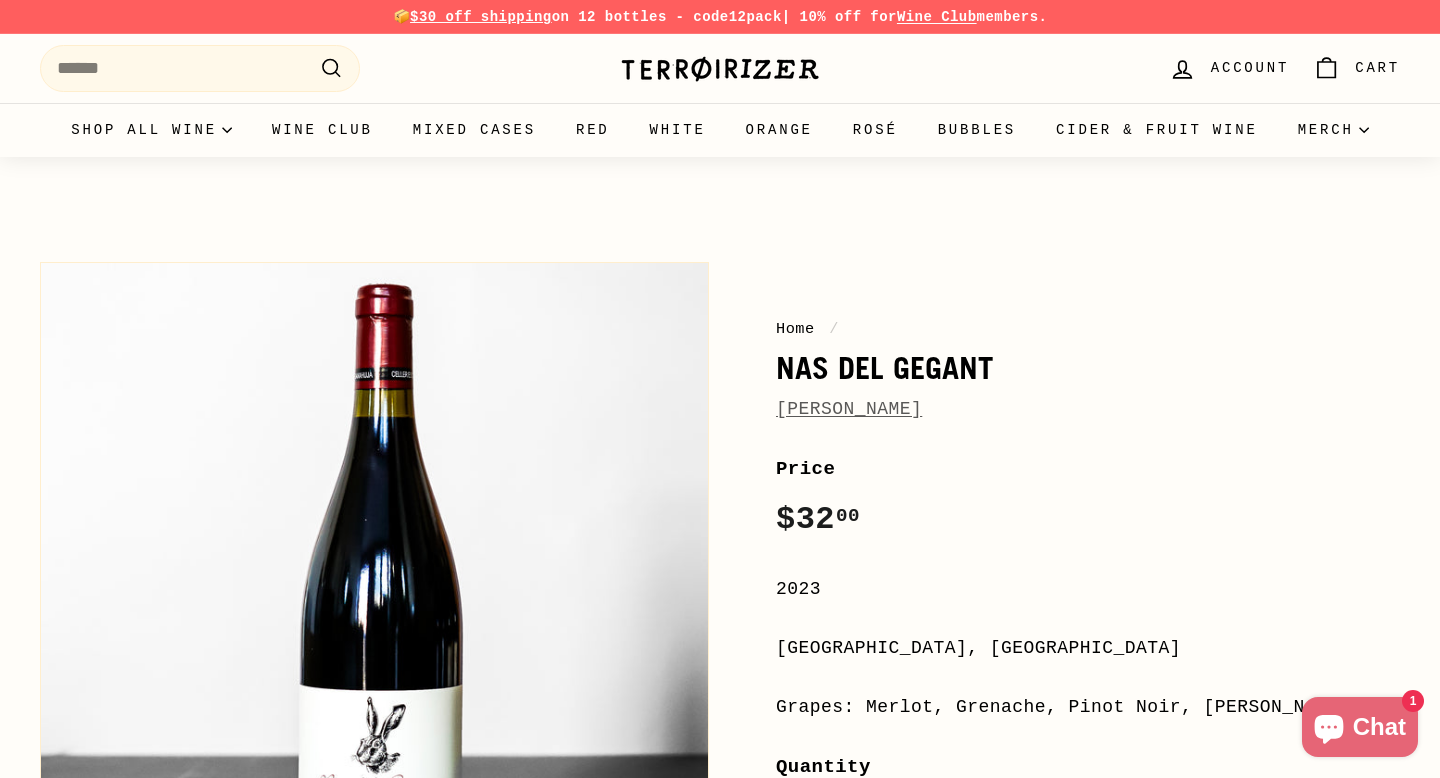 scroll, scrollTop: 0, scrollLeft: 0, axis: both 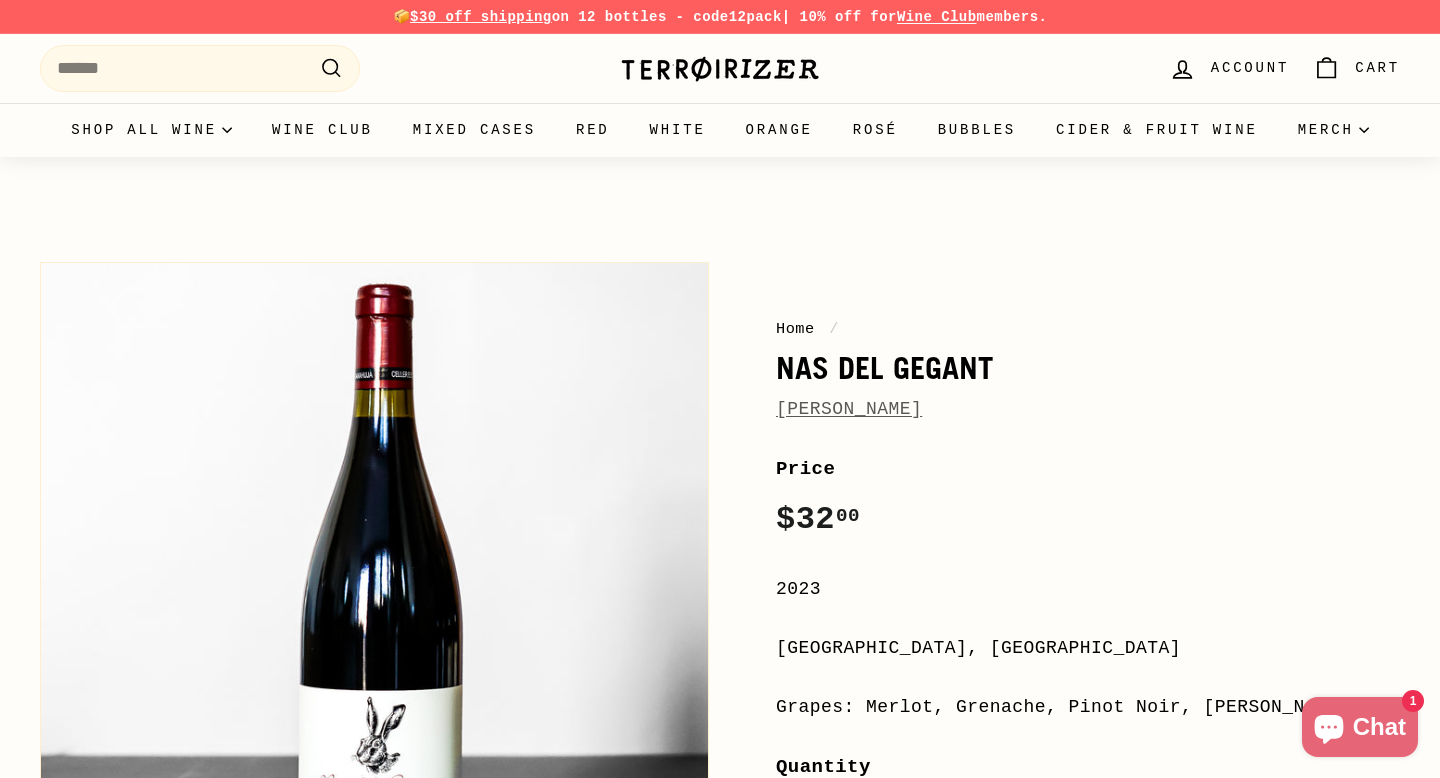 drag, startPoint x: 862, startPoint y: 709, endPoint x: 1339, endPoint y: 682, distance: 477.76355 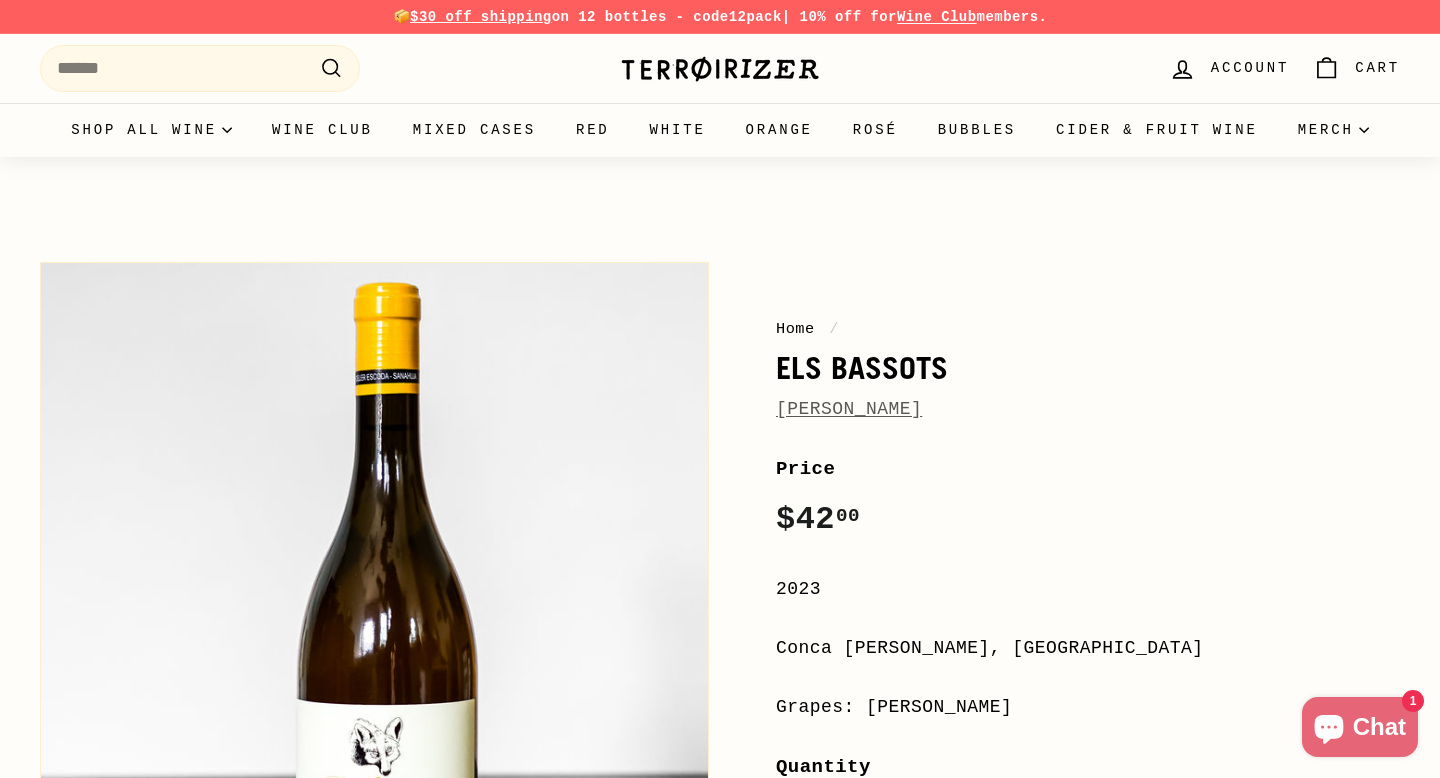 scroll, scrollTop: 0, scrollLeft: 0, axis: both 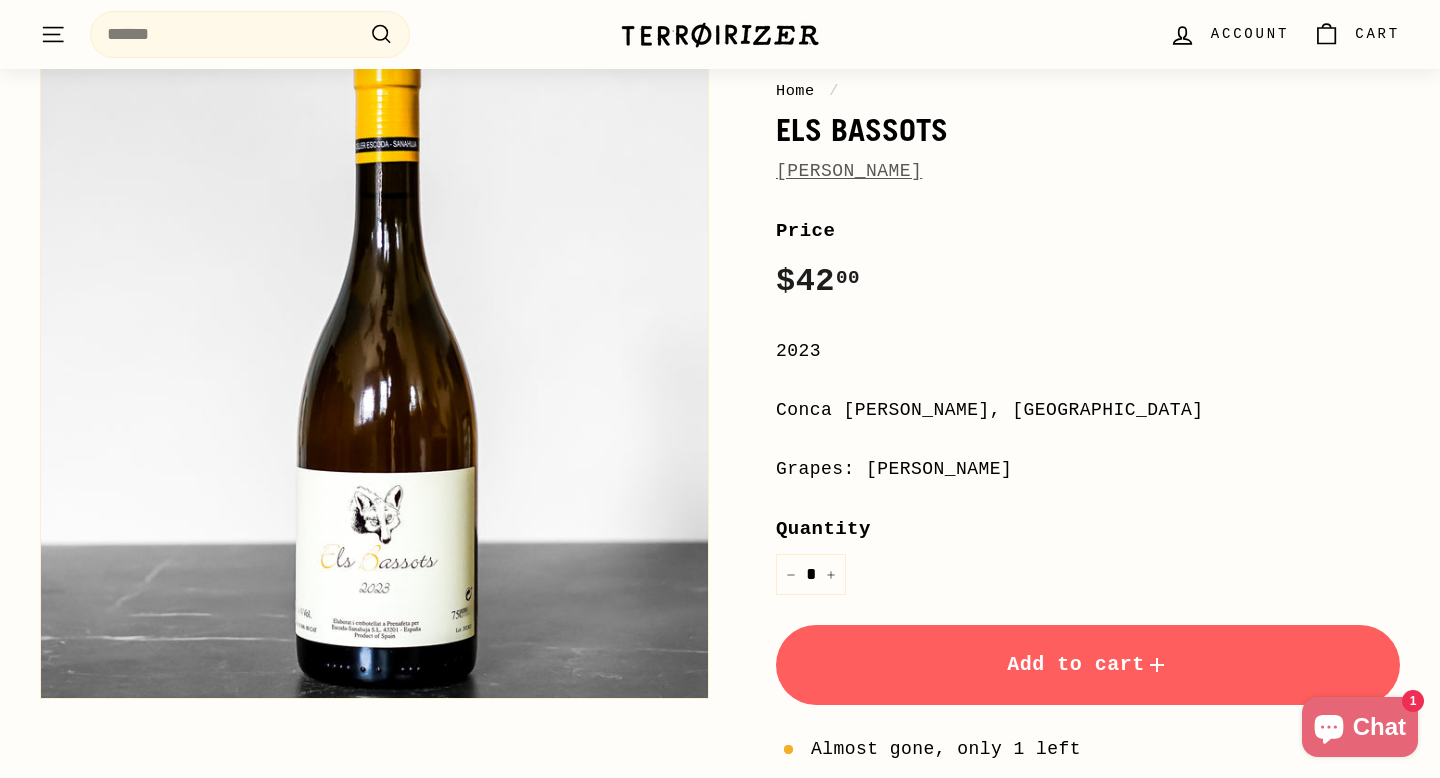 drag, startPoint x: 1052, startPoint y: 653, endPoint x: 992, endPoint y: 455, distance: 206.89128 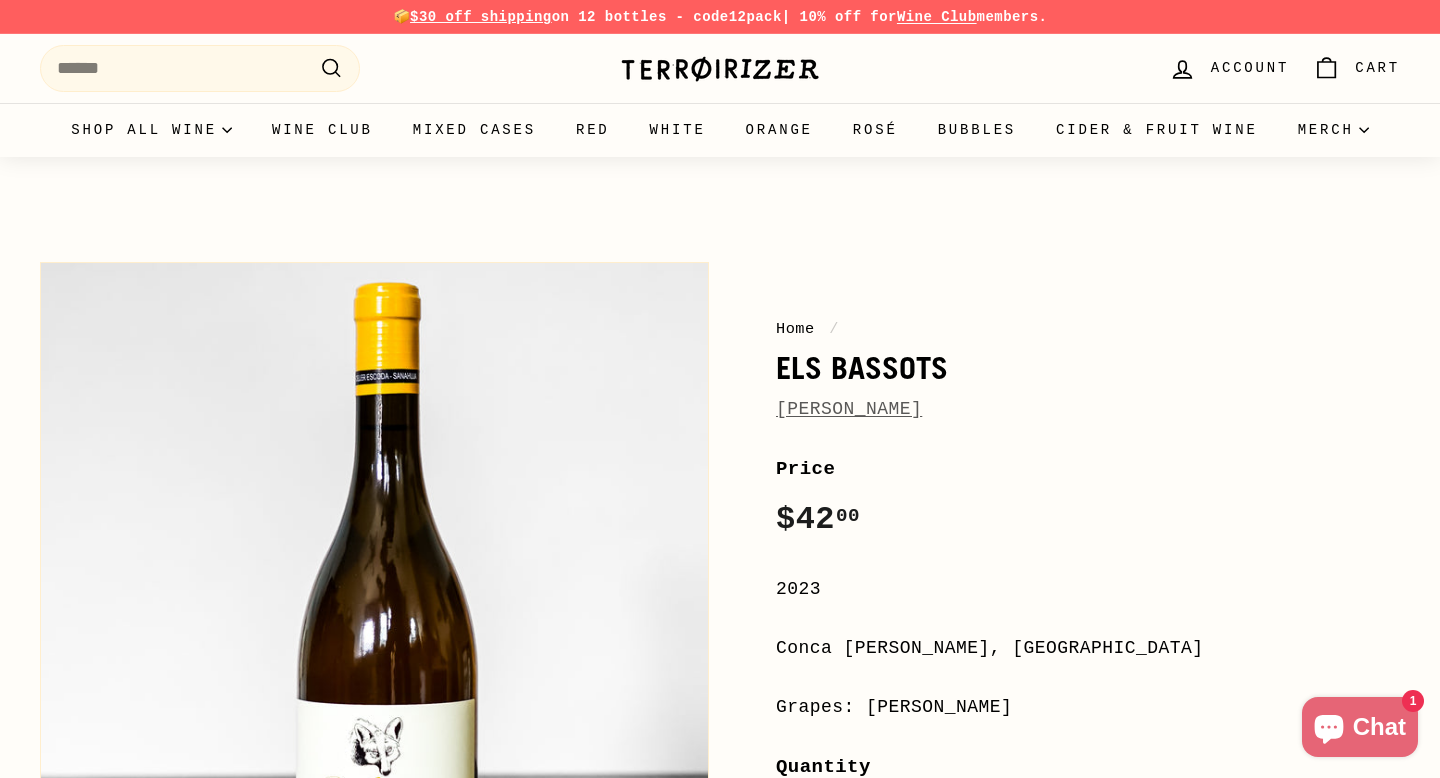 scroll, scrollTop: 0, scrollLeft: 0, axis: both 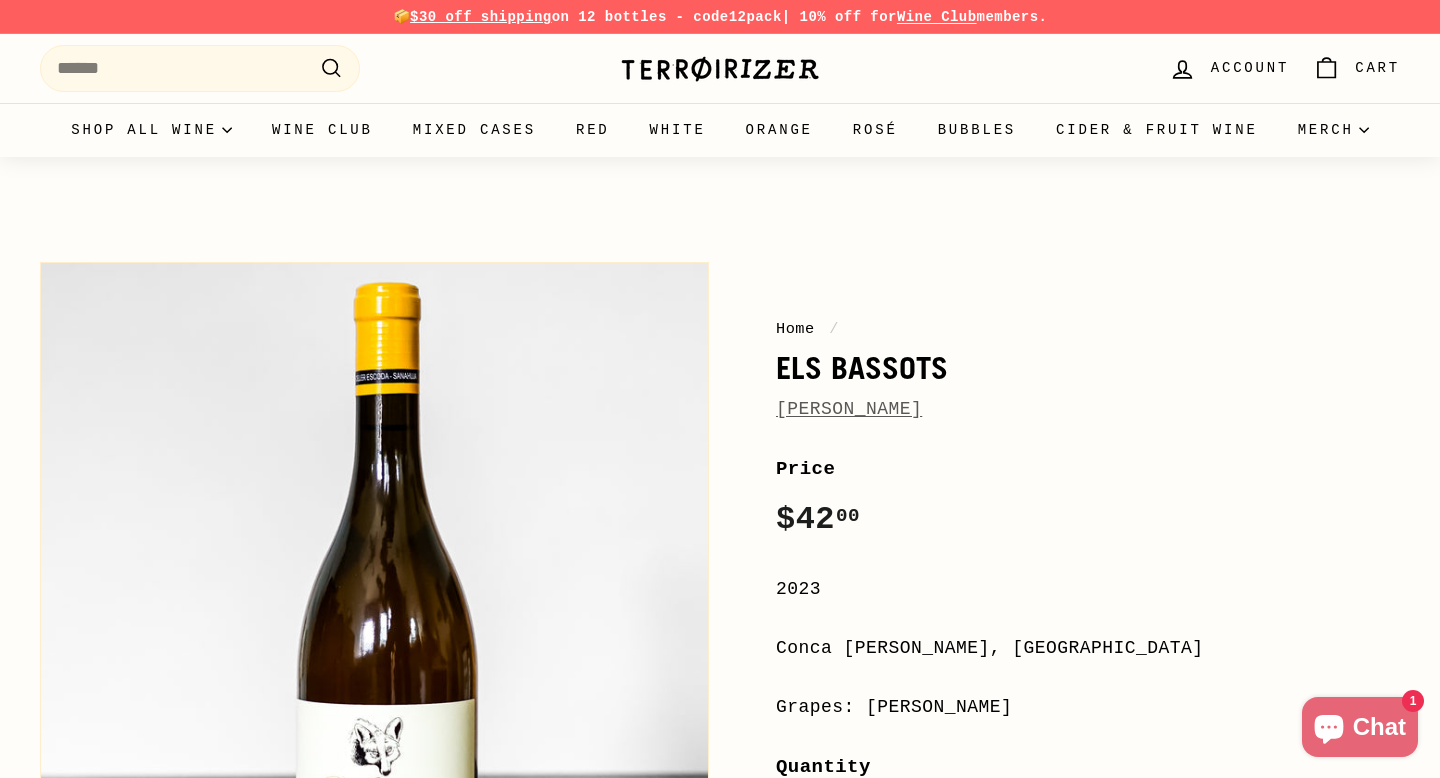 click on "**********" at bounding box center [1088, 865] 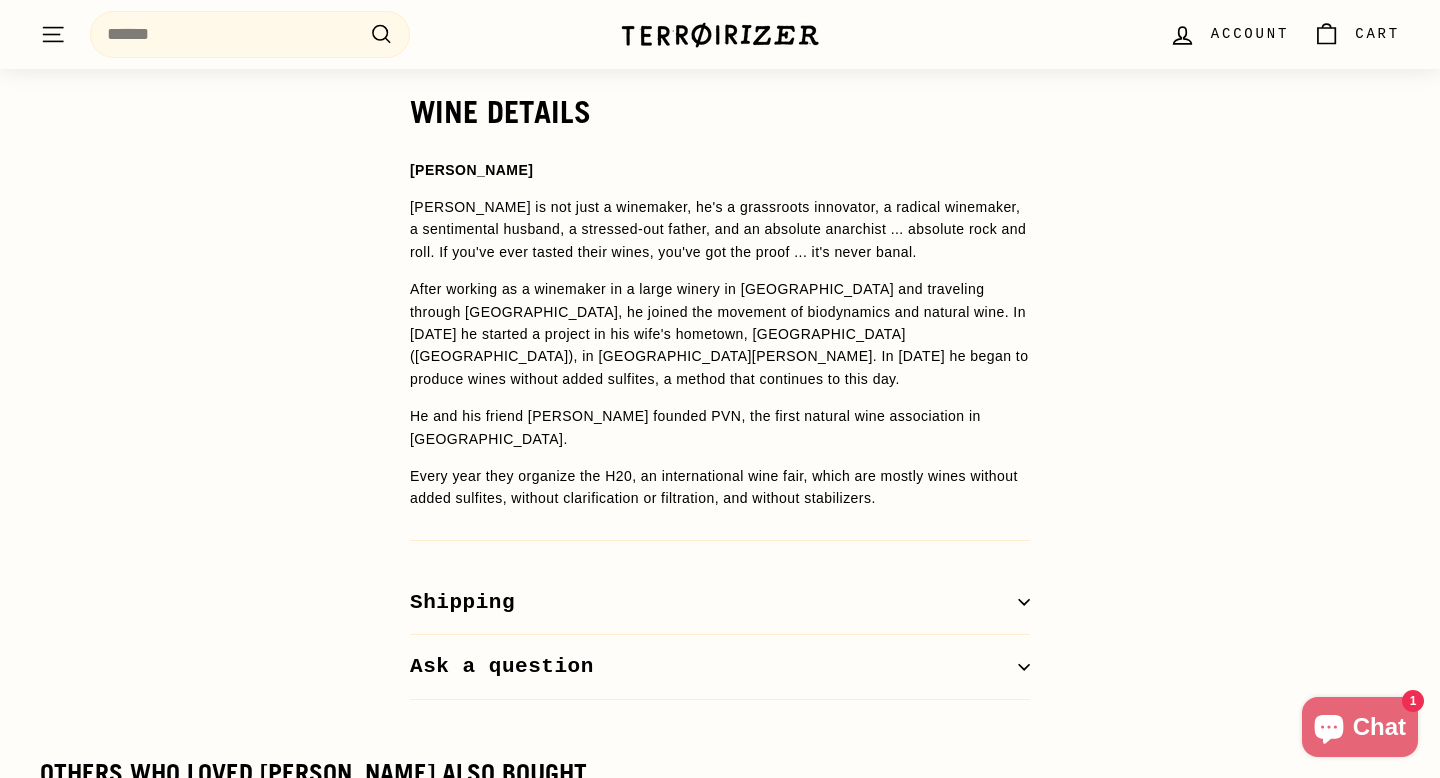 scroll, scrollTop: 1584, scrollLeft: 0, axis: vertical 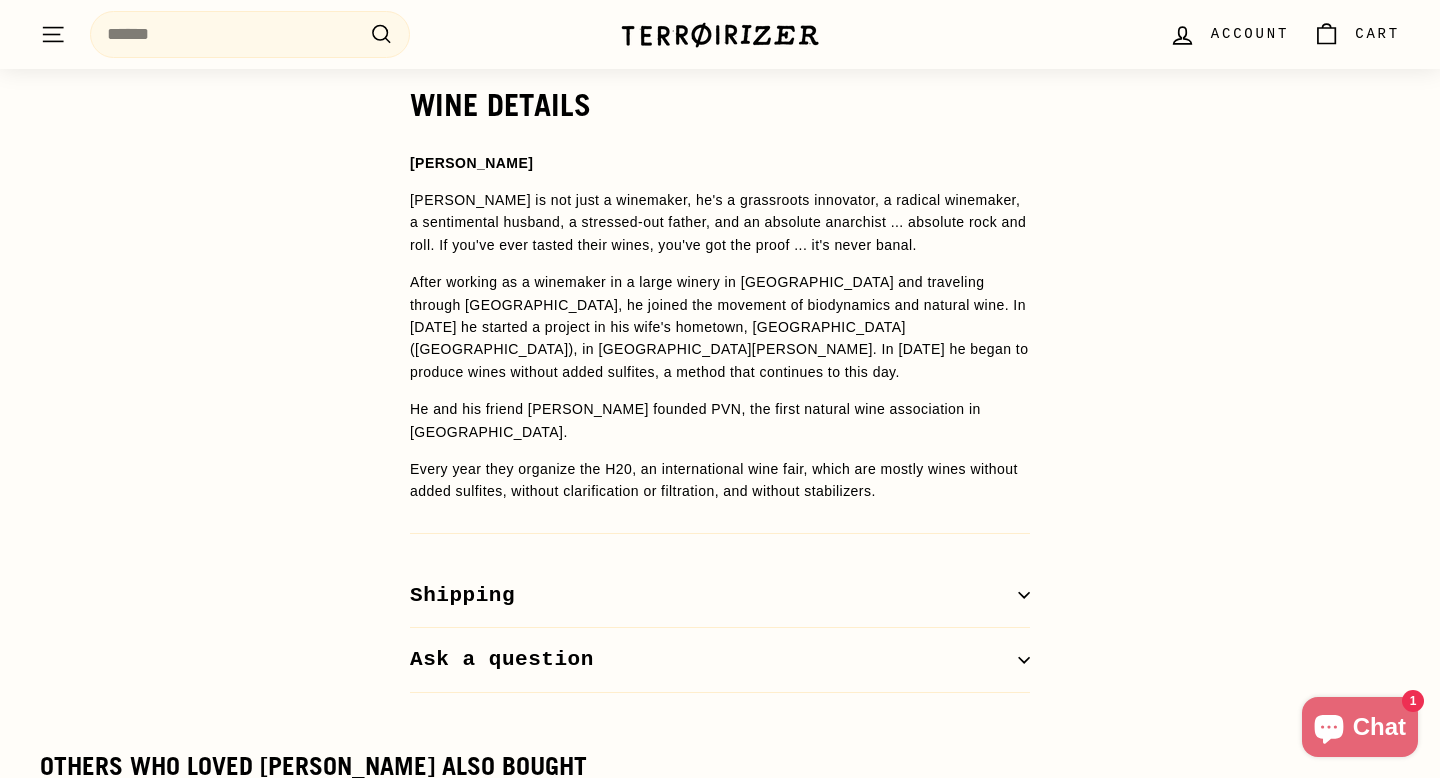 drag, startPoint x: 939, startPoint y: 681, endPoint x: 887, endPoint y: 320, distance: 364.72592 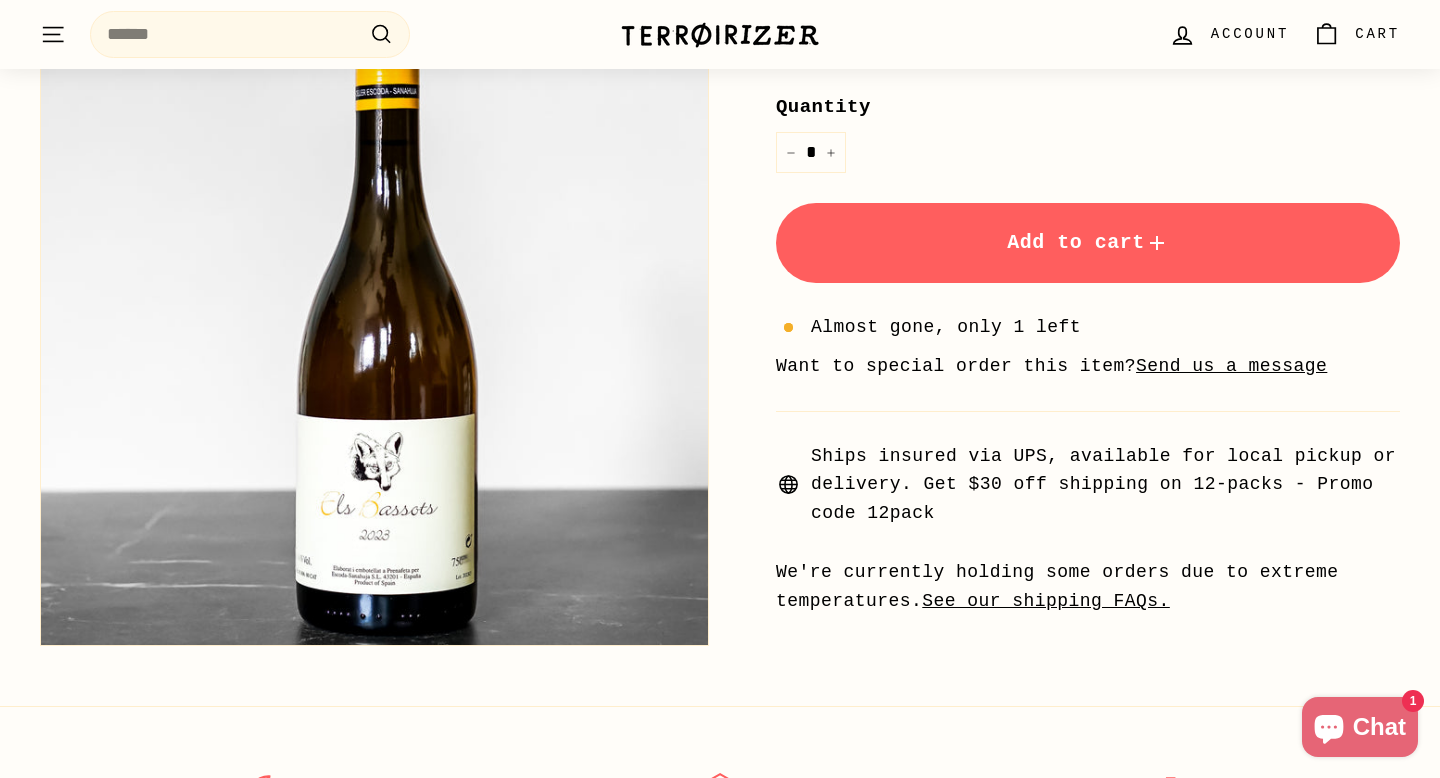 scroll, scrollTop: 55, scrollLeft: 0, axis: vertical 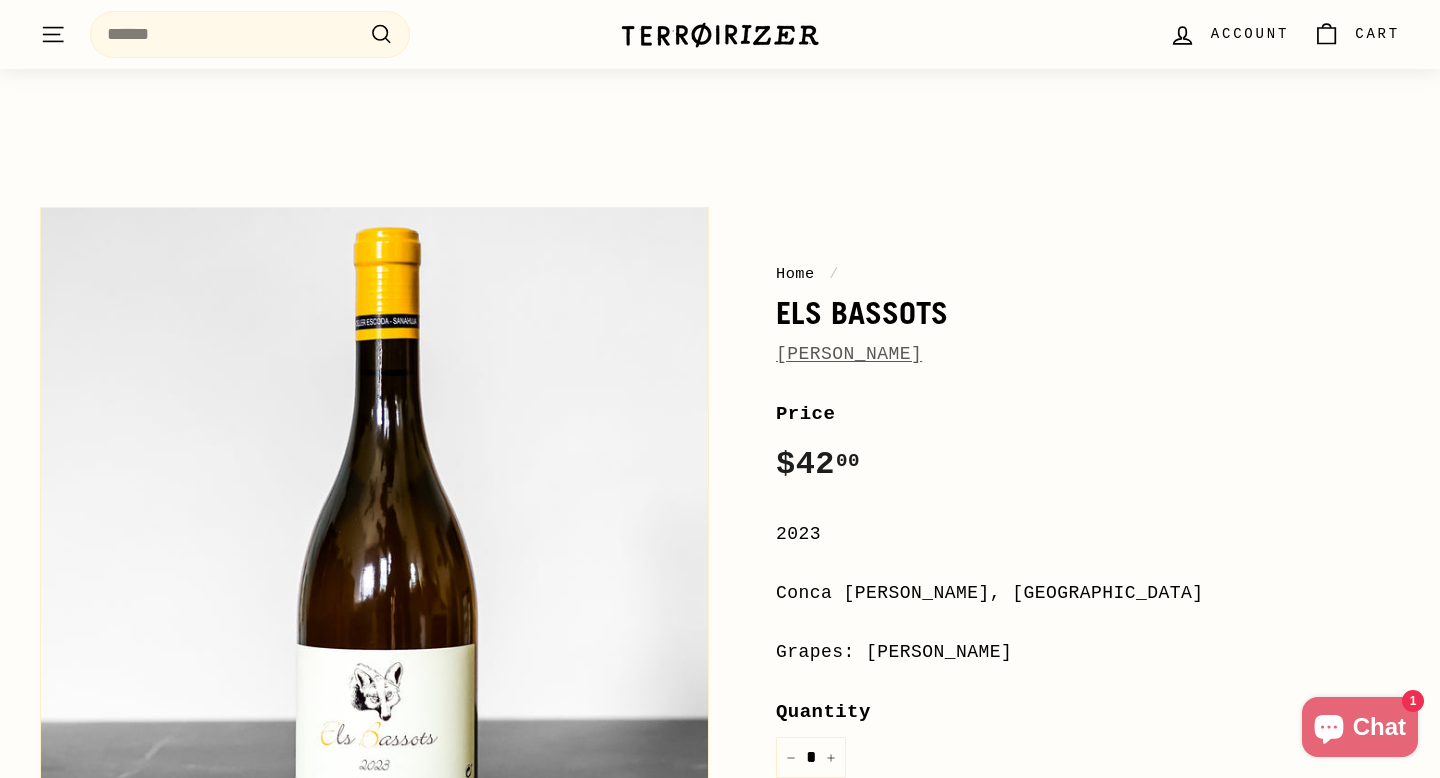 drag, startPoint x: 887, startPoint y: 320, endPoint x: 984, endPoint y: -77, distance: 408.67834 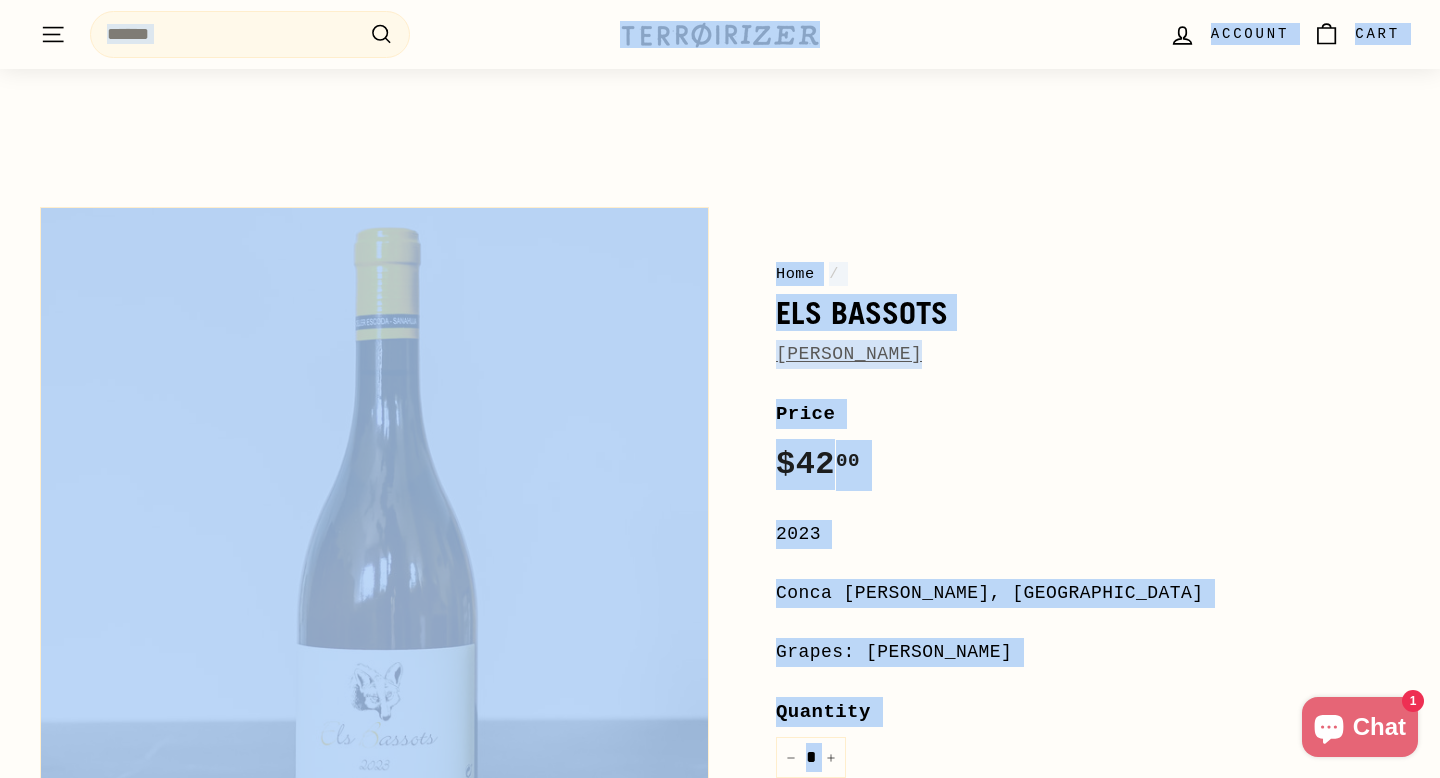 scroll, scrollTop: 0, scrollLeft: 0, axis: both 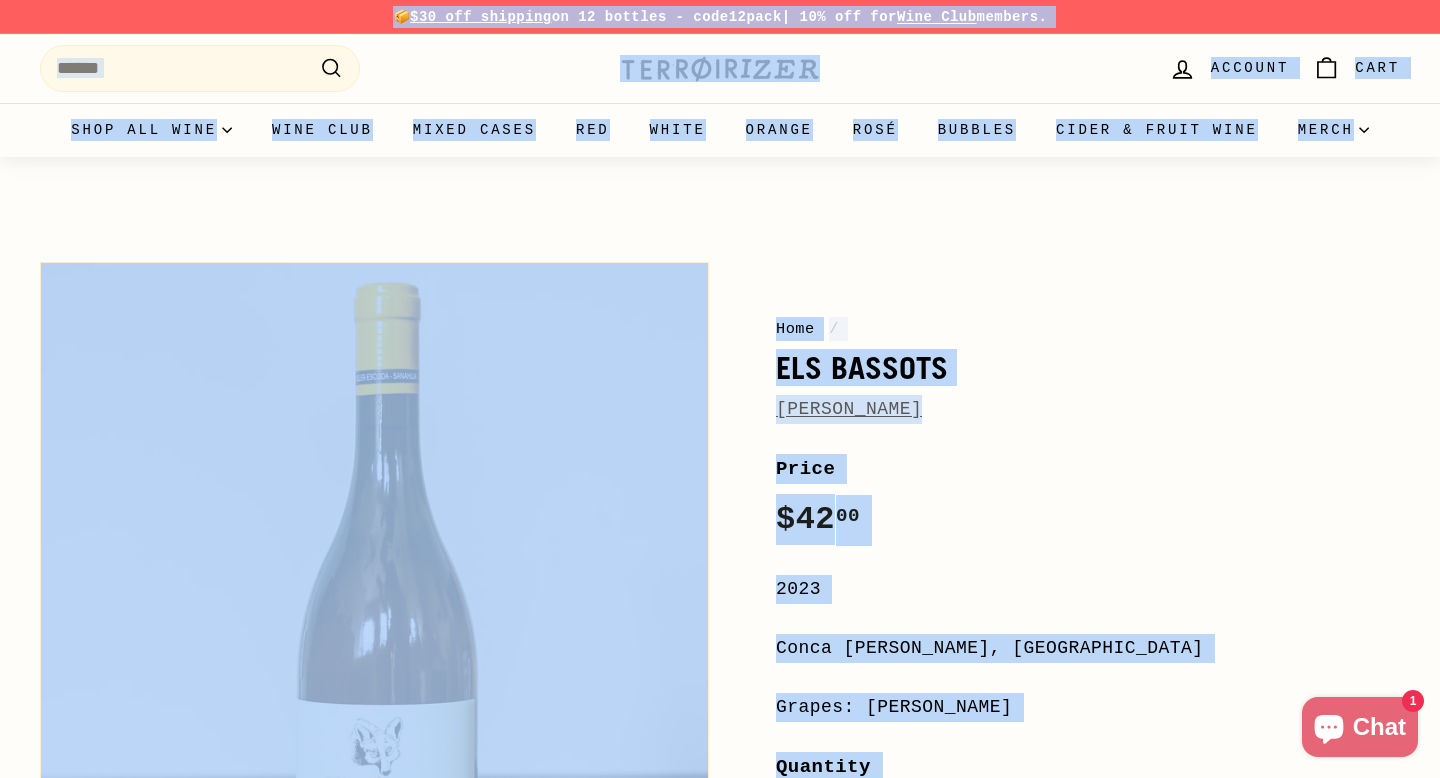 click on "Price
Regular price $42 00
$42.00
/" at bounding box center [1088, 500] 